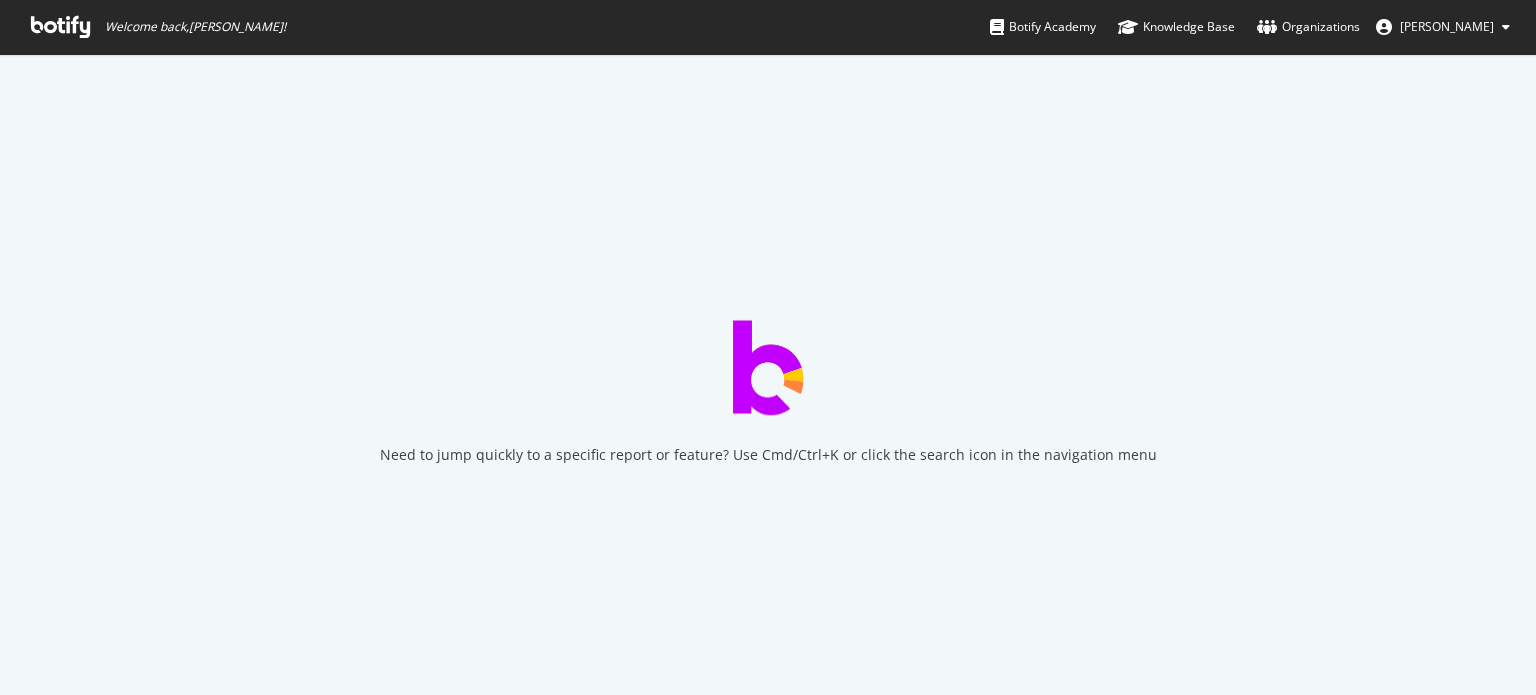 scroll, scrollTop: 0, scrollLeft: 0, axis: both 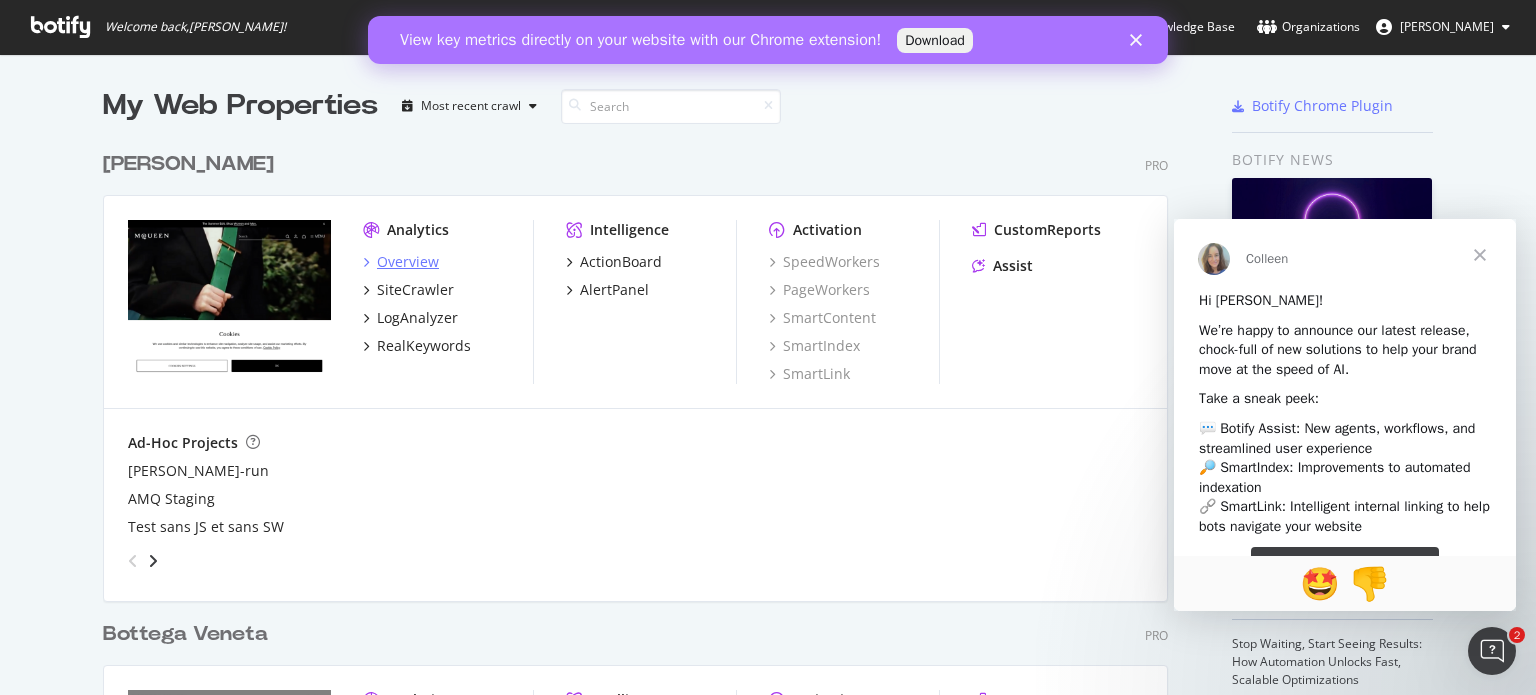 click on "Overview" at bounding box center [408, 262] 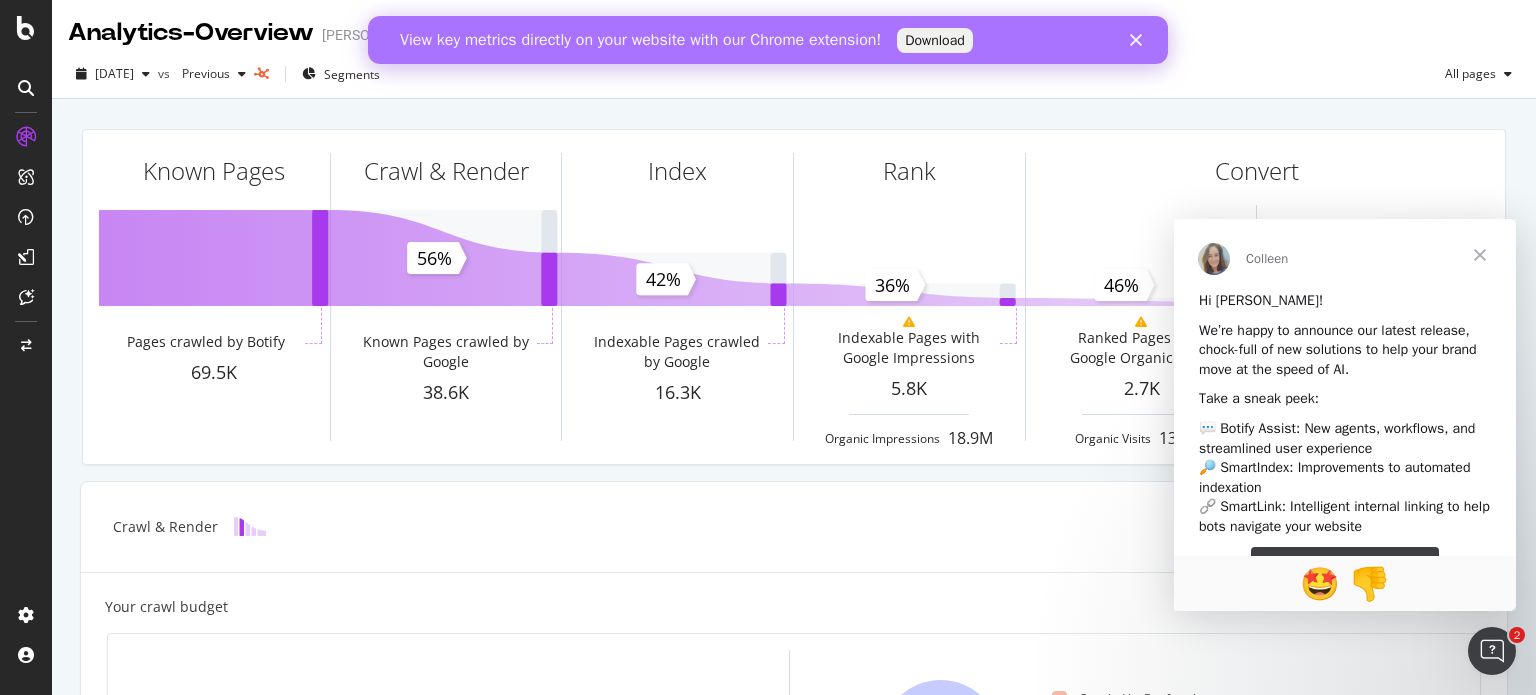click at bounding box center [1140, 40] 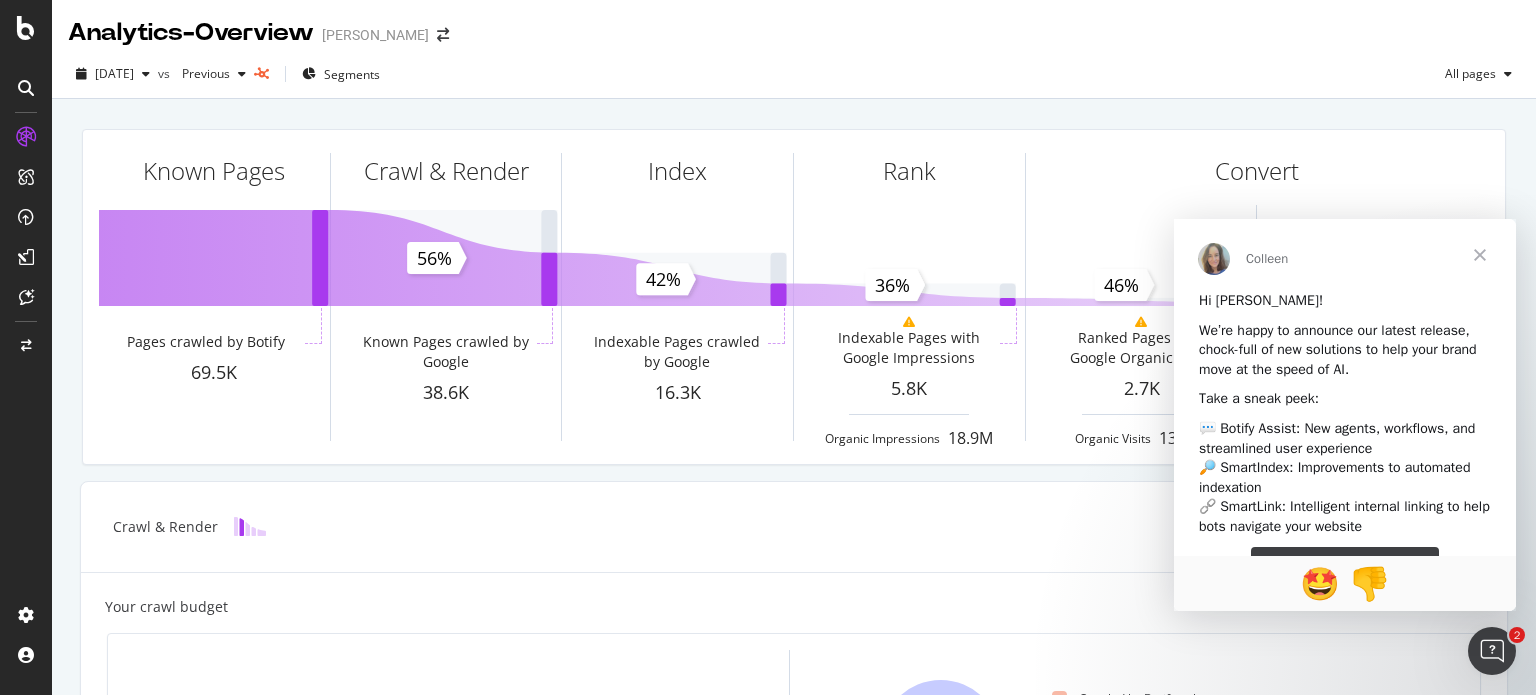 click at bounding box center [1480, 255] 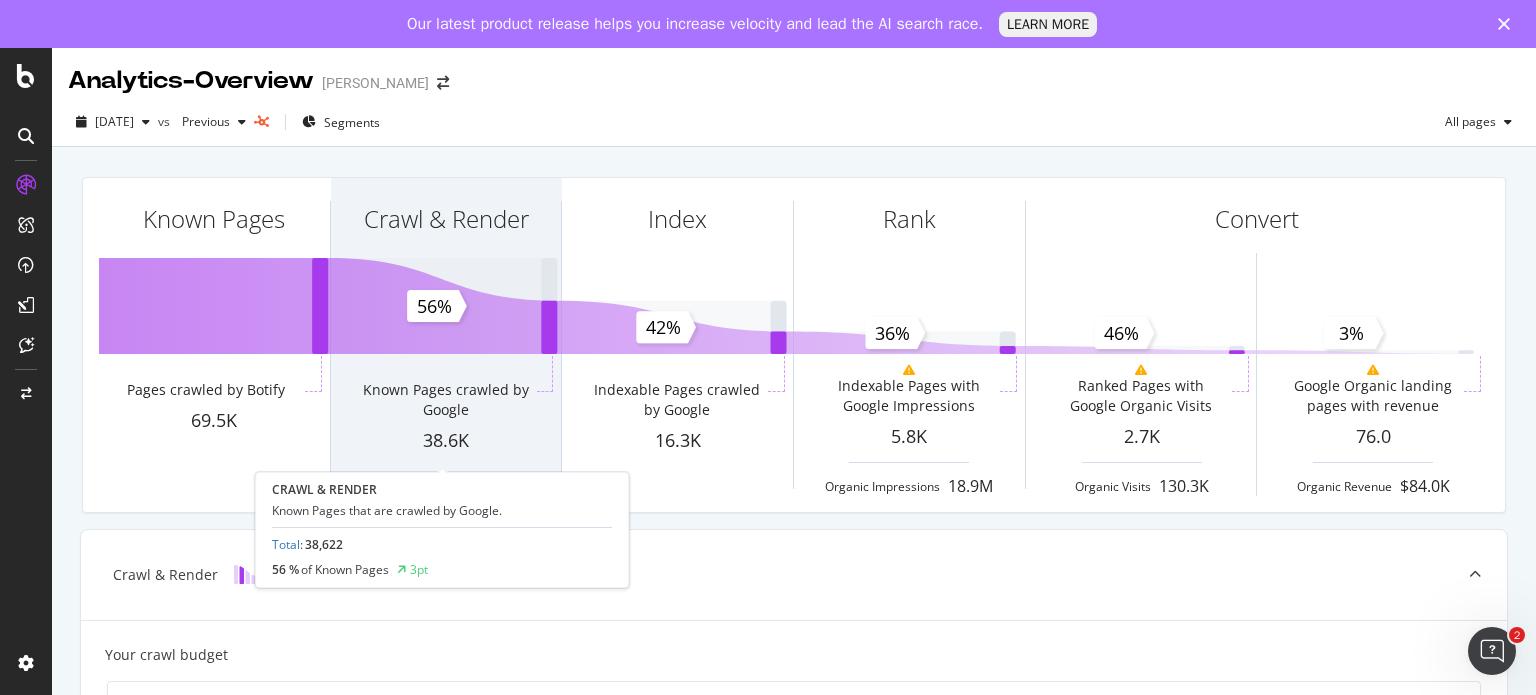 scroll, scrollTop: 0, scrollLeft: 0, axis: both 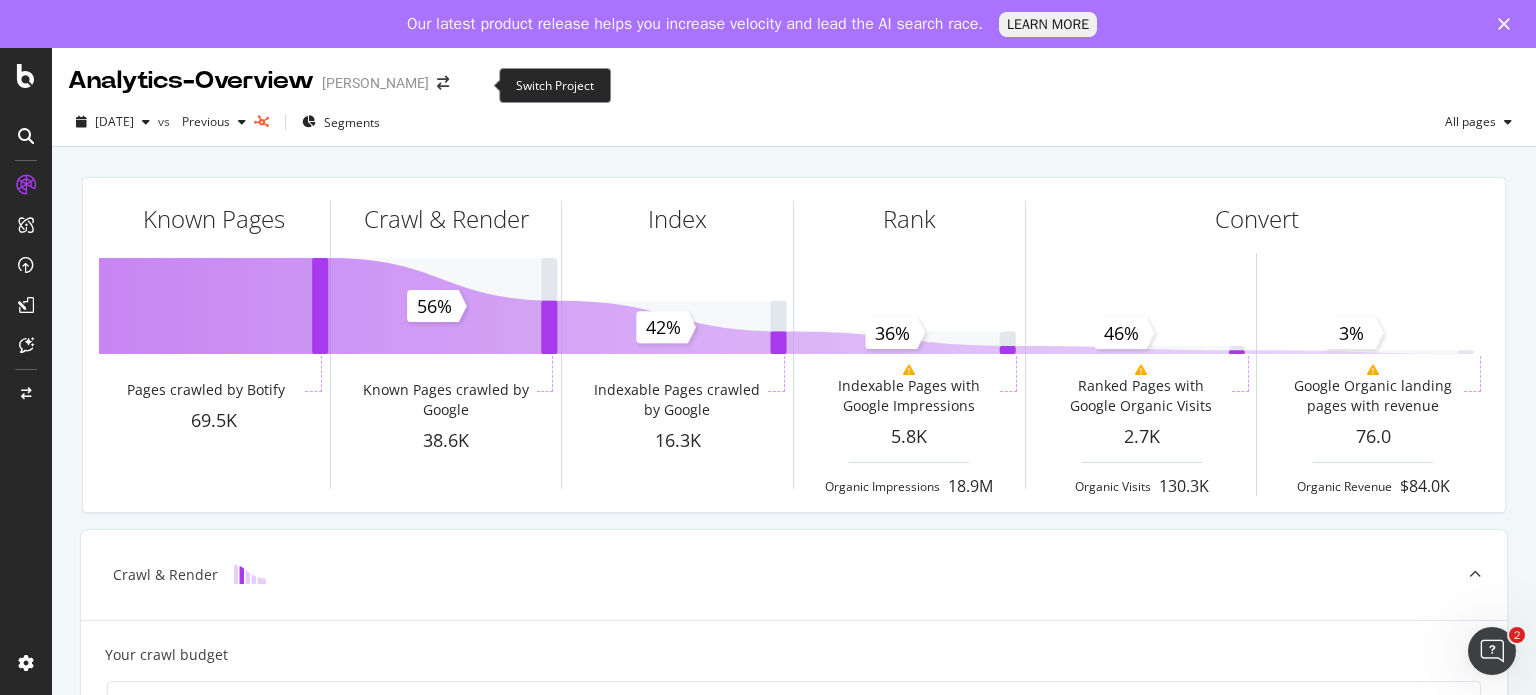 click at bounding box center [443, 83] 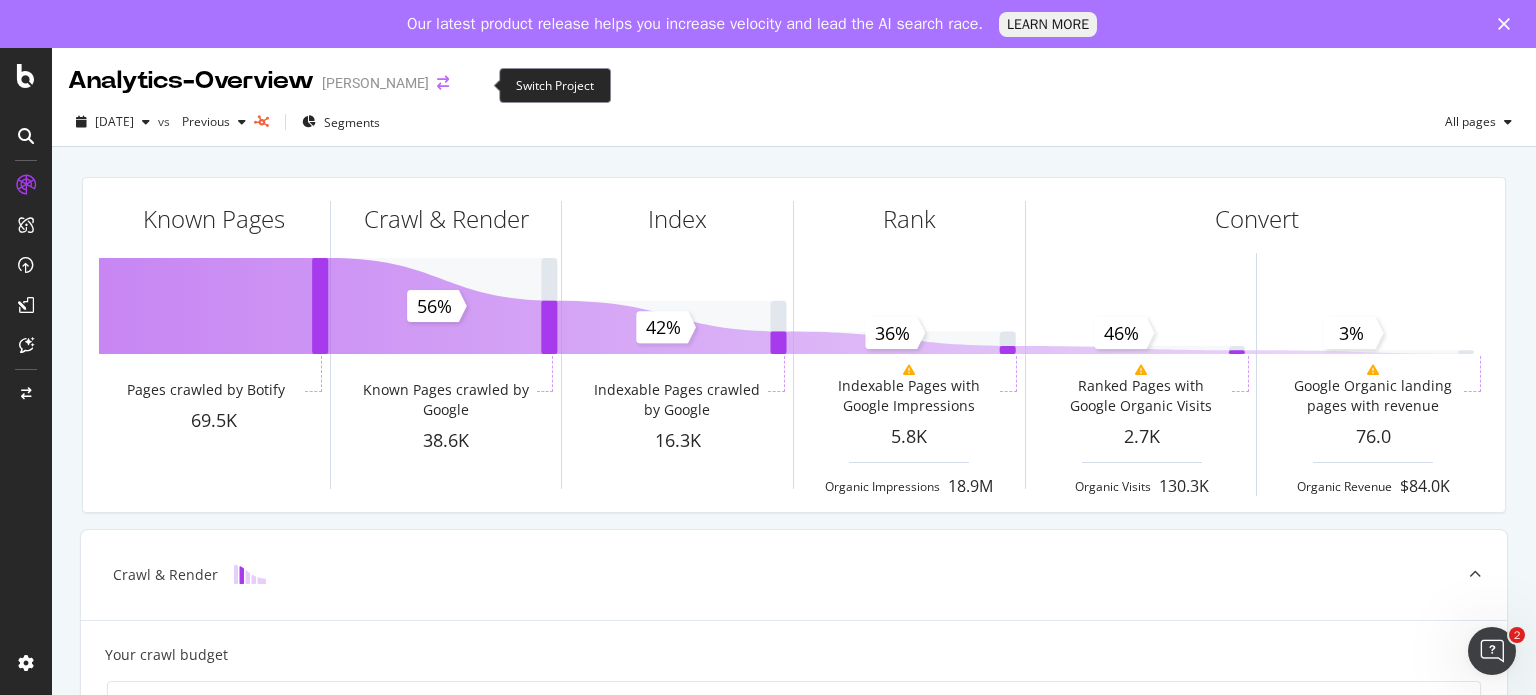 click at bounding box center [443, 83] 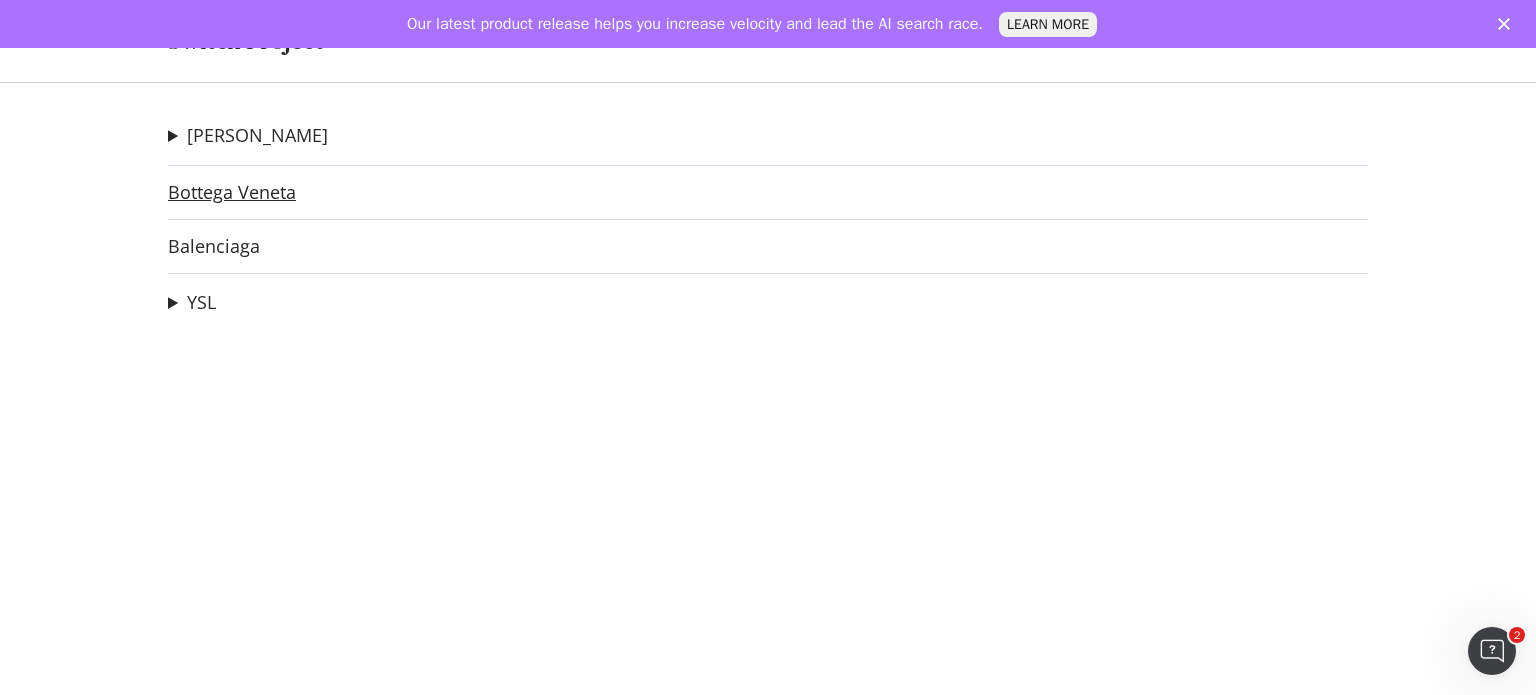 click on "Bottega Veneta" at bounding box center [232, 192] 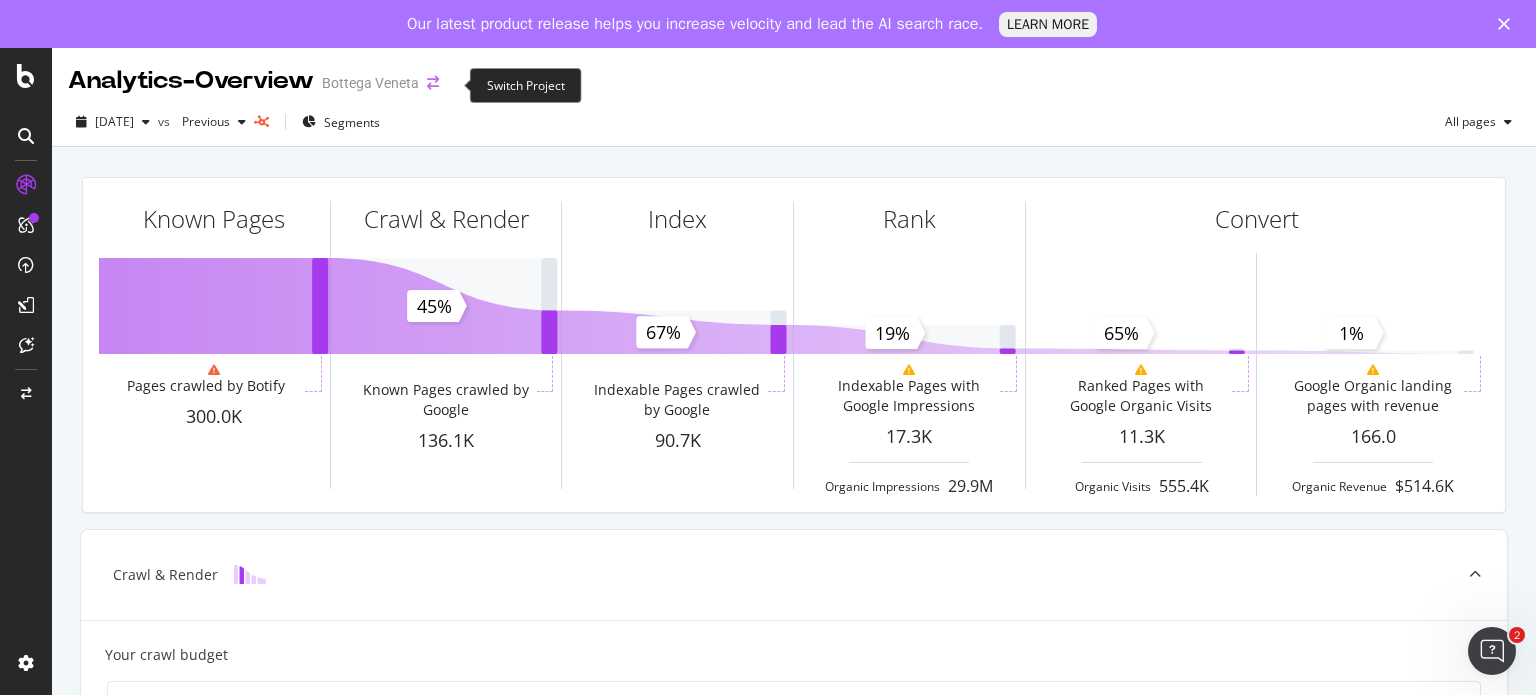 click at bounding box center (433, 83) 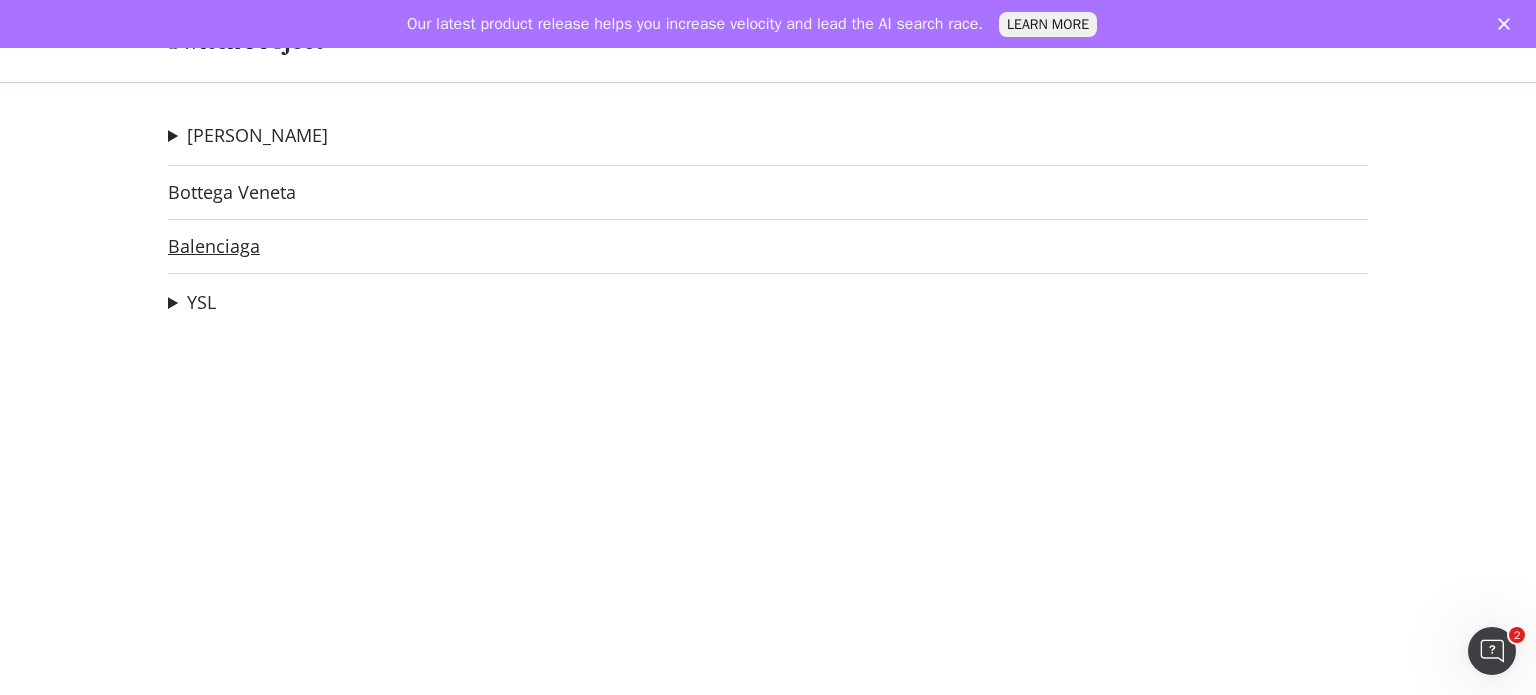 click on "Balenciaga" at bounding box center [214, 246] 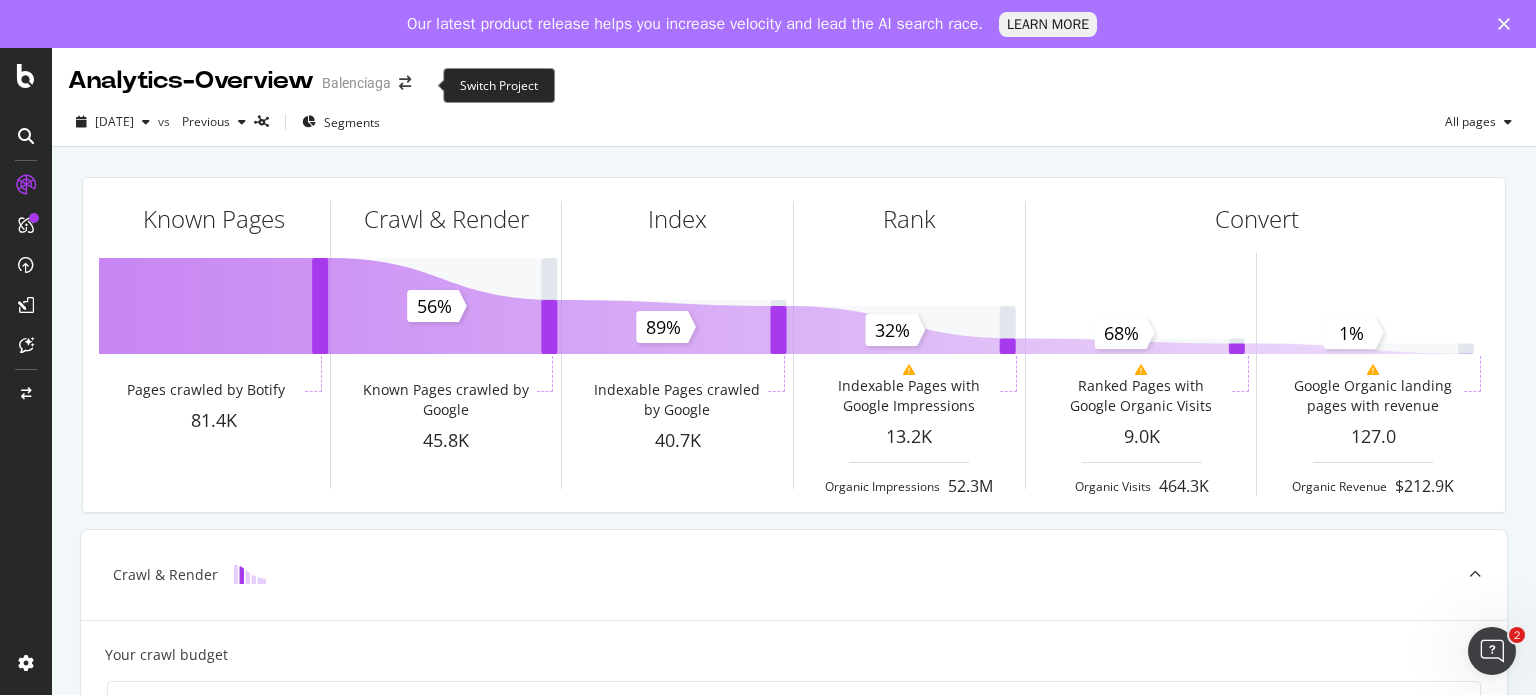 click at bounding box center (405, 83) 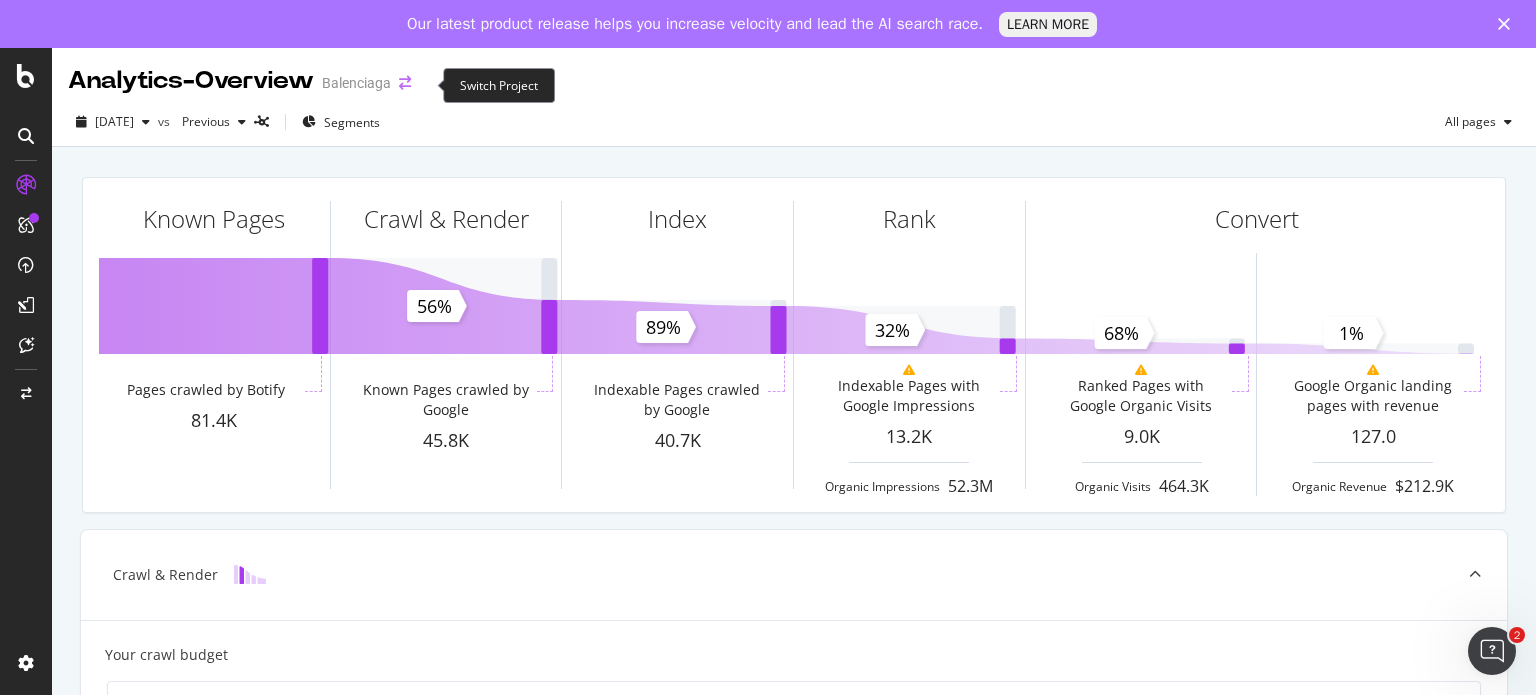 click at bounding box center [405, 83] 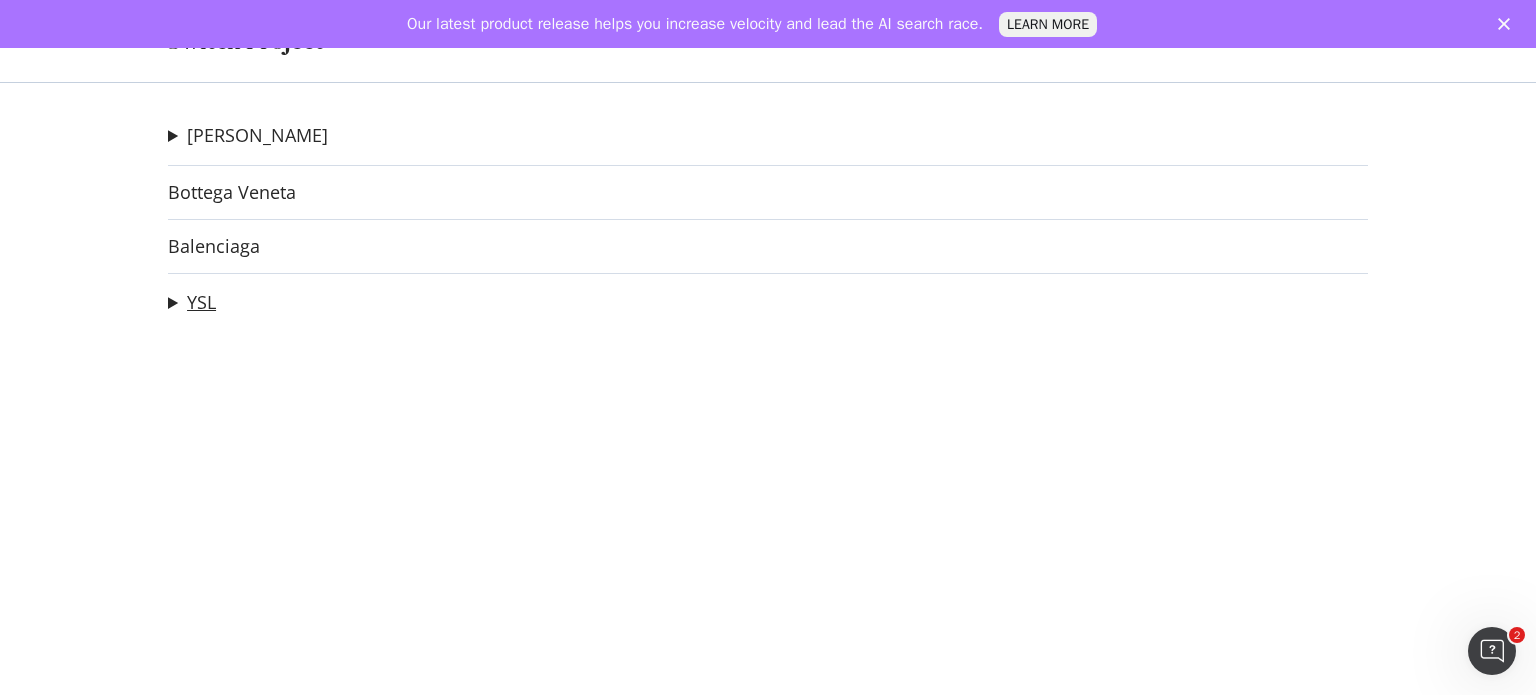 click on "YSL" at bounding box center [201, 302] 